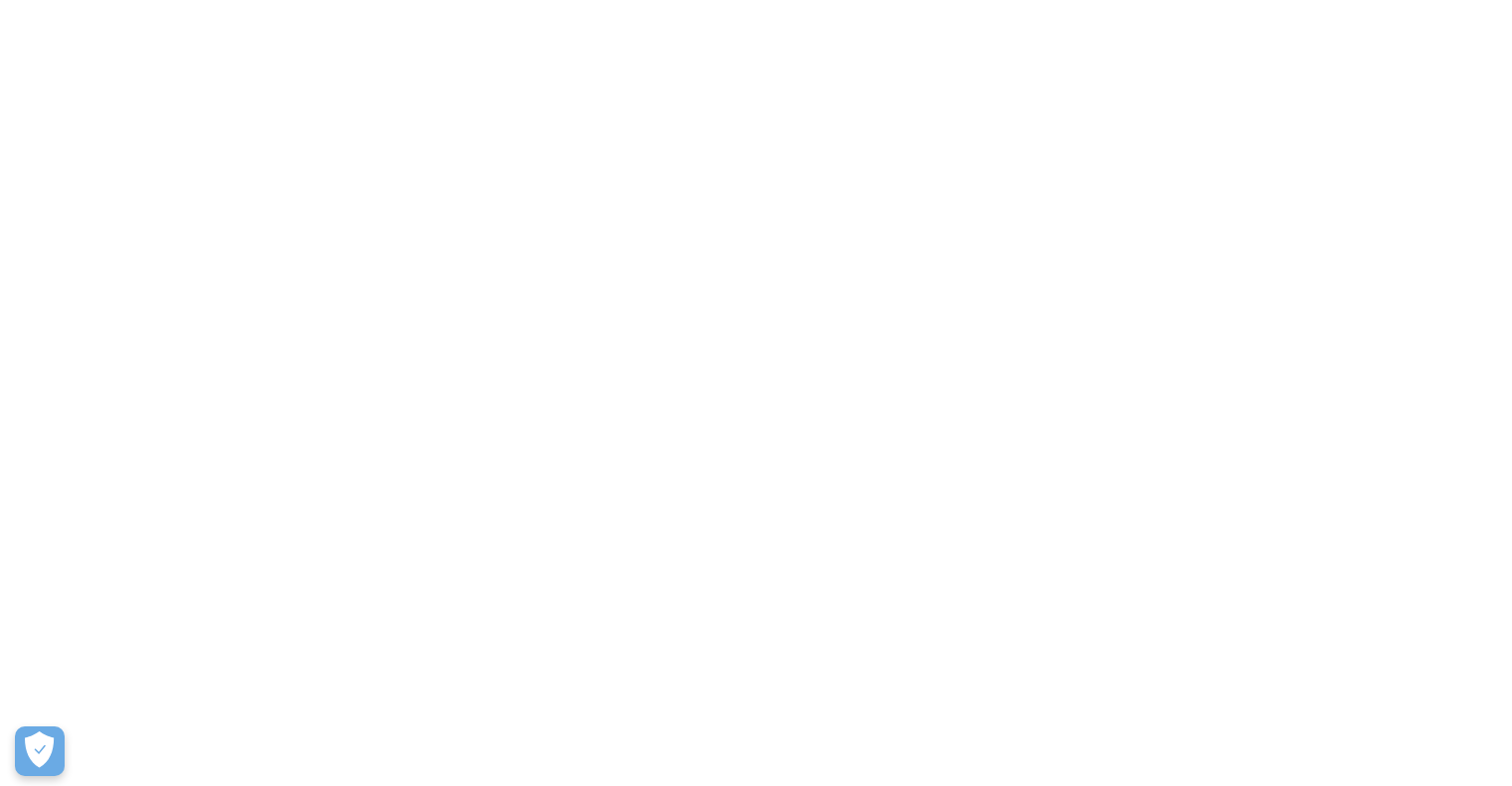 scroll, scrollTop: 0, scrollLeft: 0, axis: both 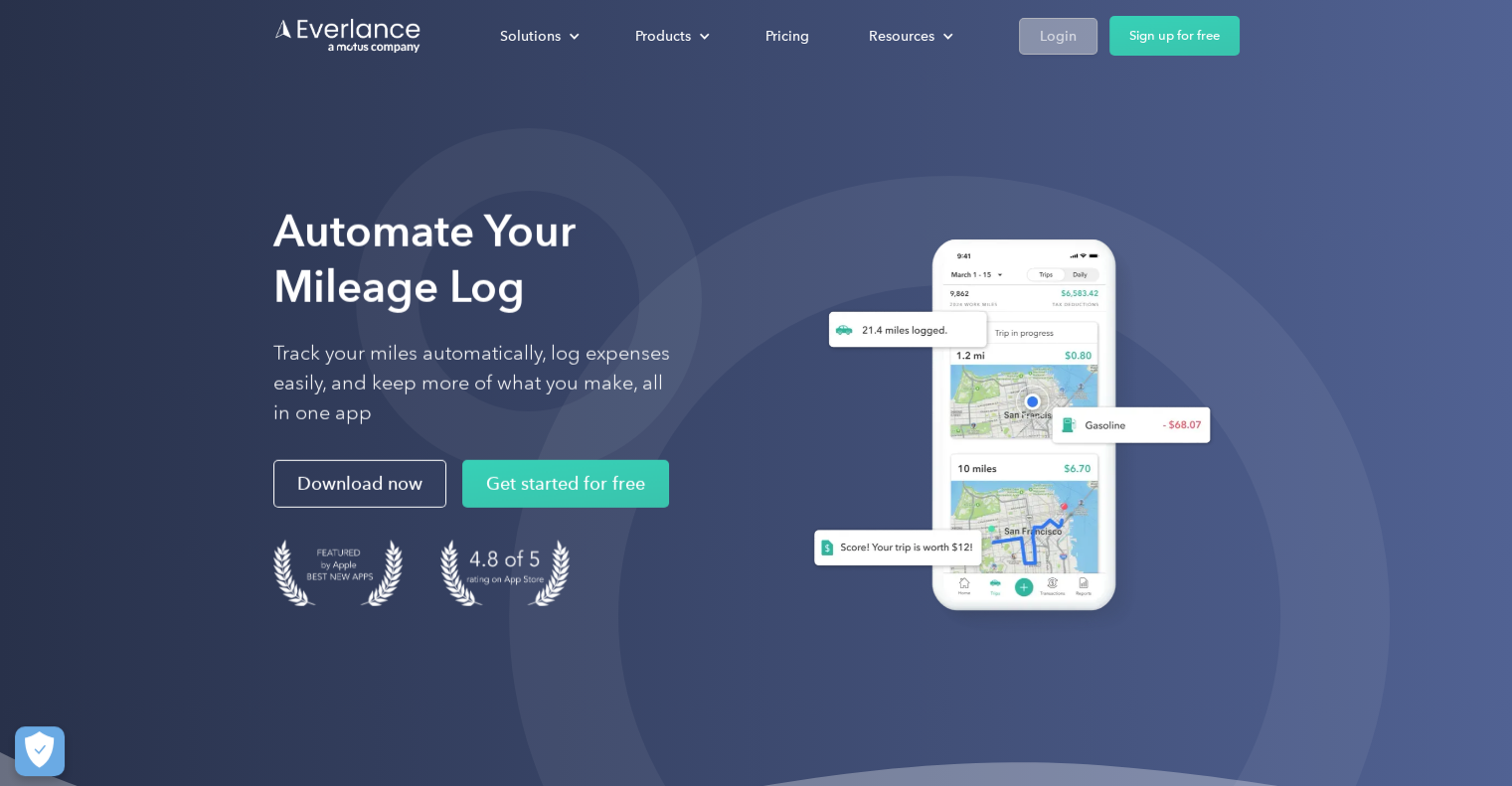click on "Login" at bounding box center (1058, 36) 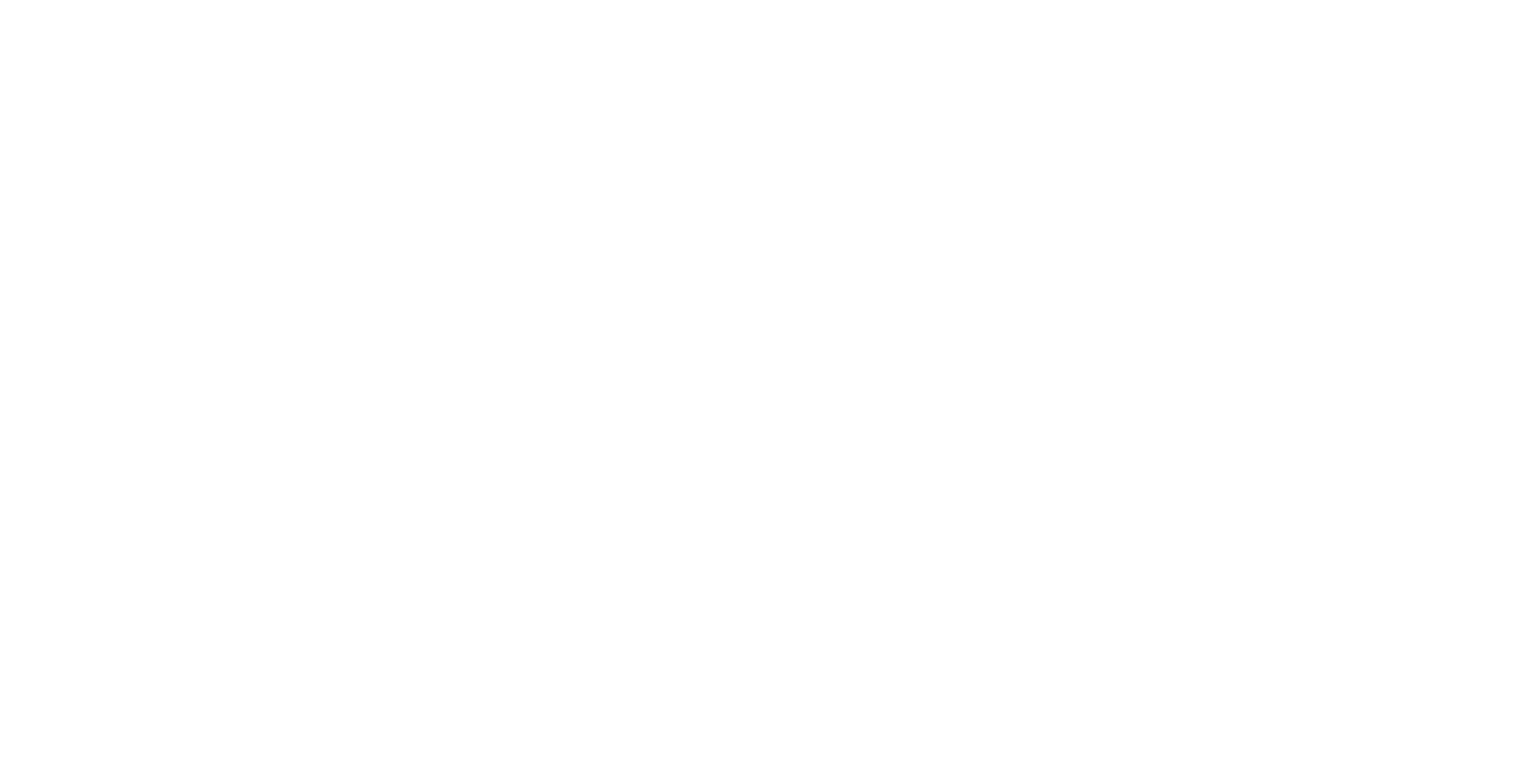 scroll, scrollTop: 0, scrollLeft: 0, axis: both 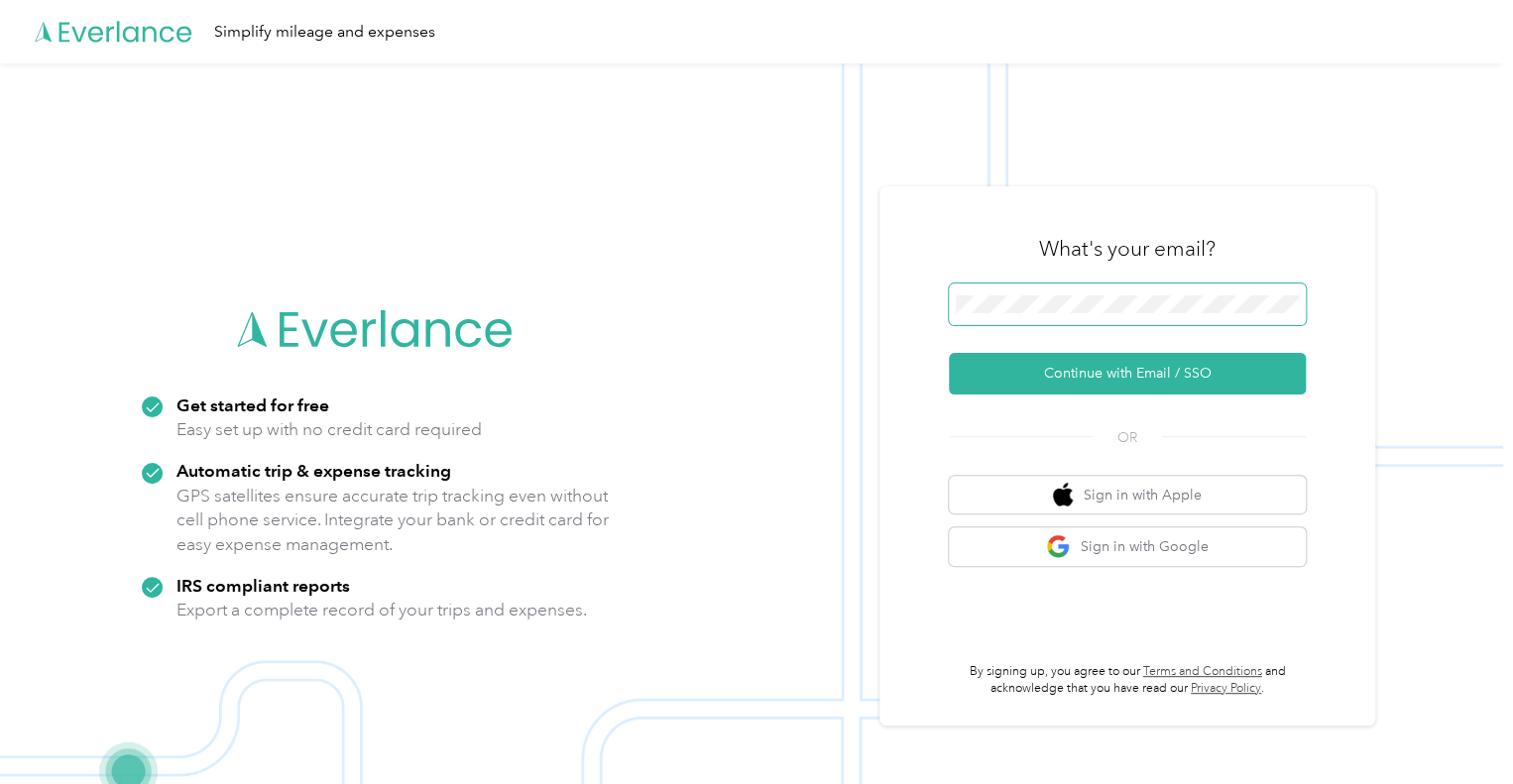 click at bounding box center [1127, 304] 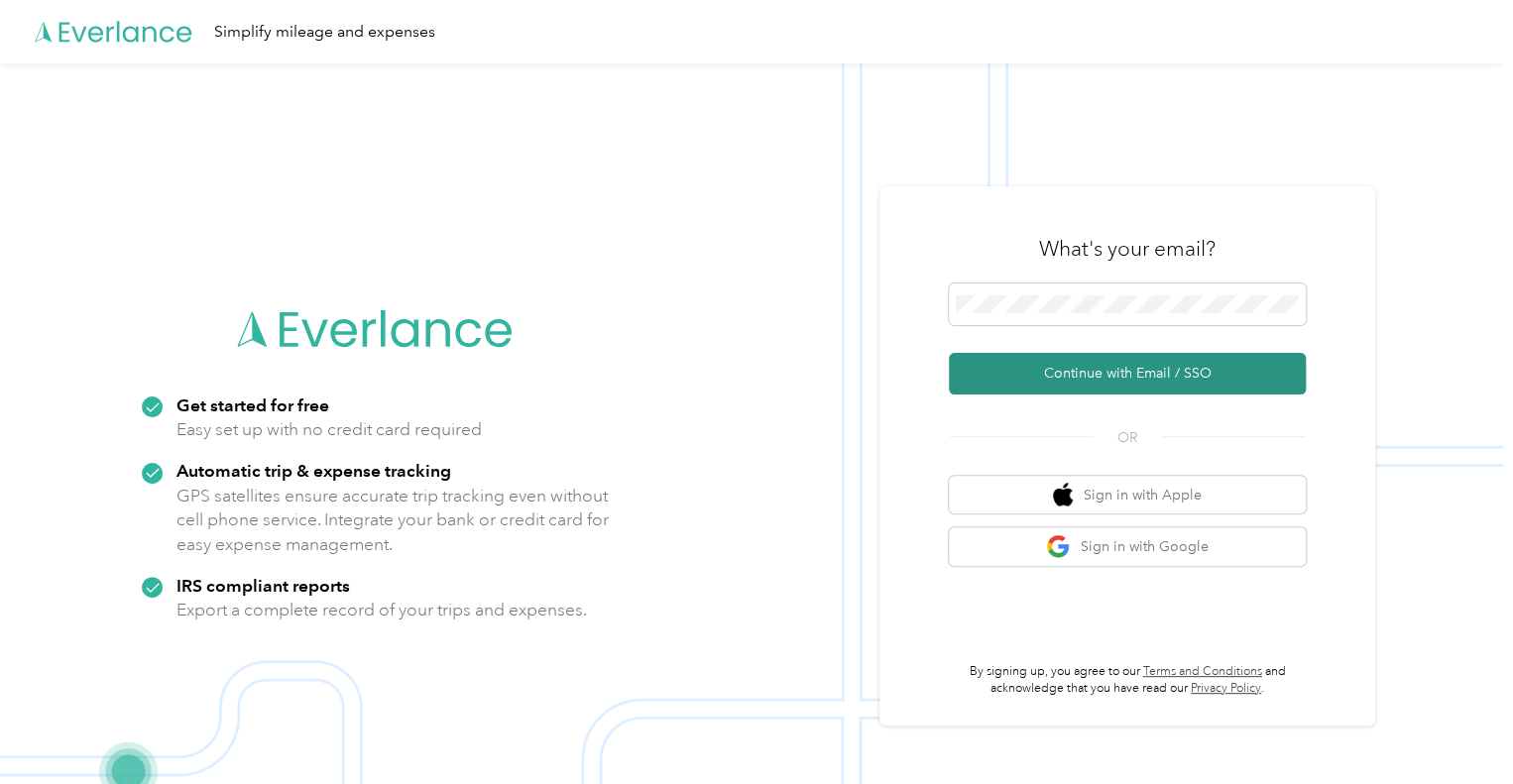 click on "Continue with Email / SSO" at bounding box center [1127, 374] 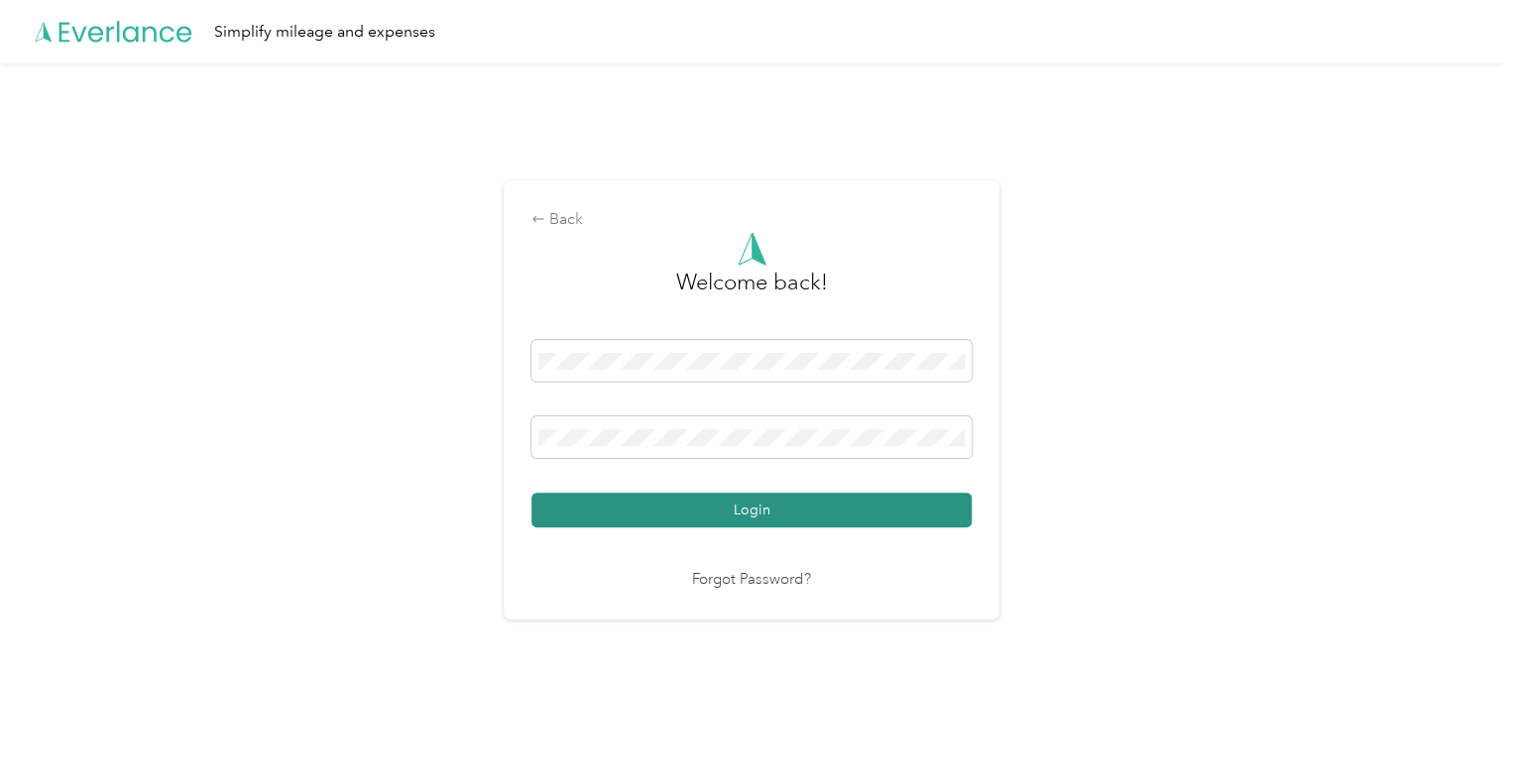 click on "Login" at bounding box center (752, 509) 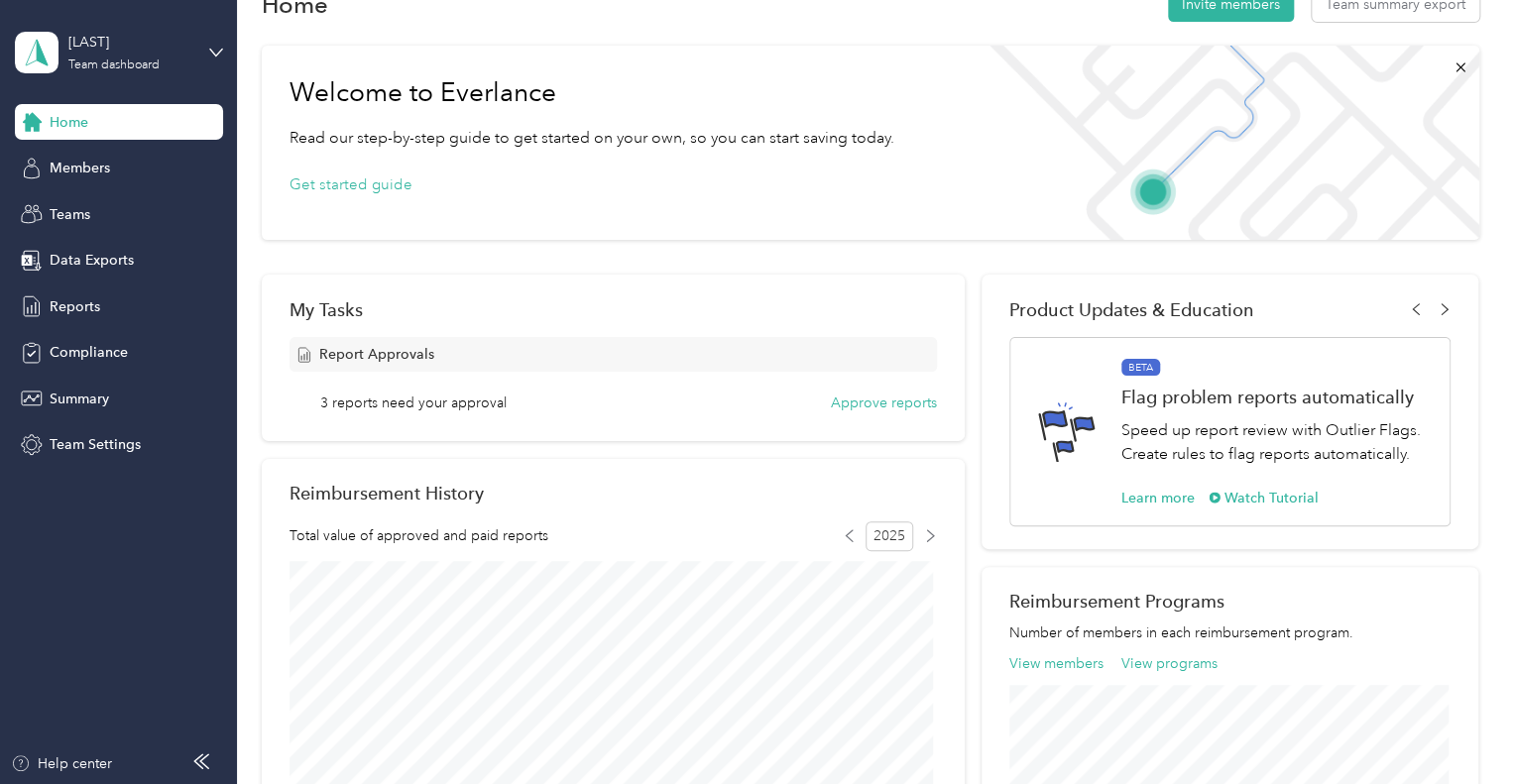scroll, scrollTop: 99, scrollLeft: 0, axis: vertical 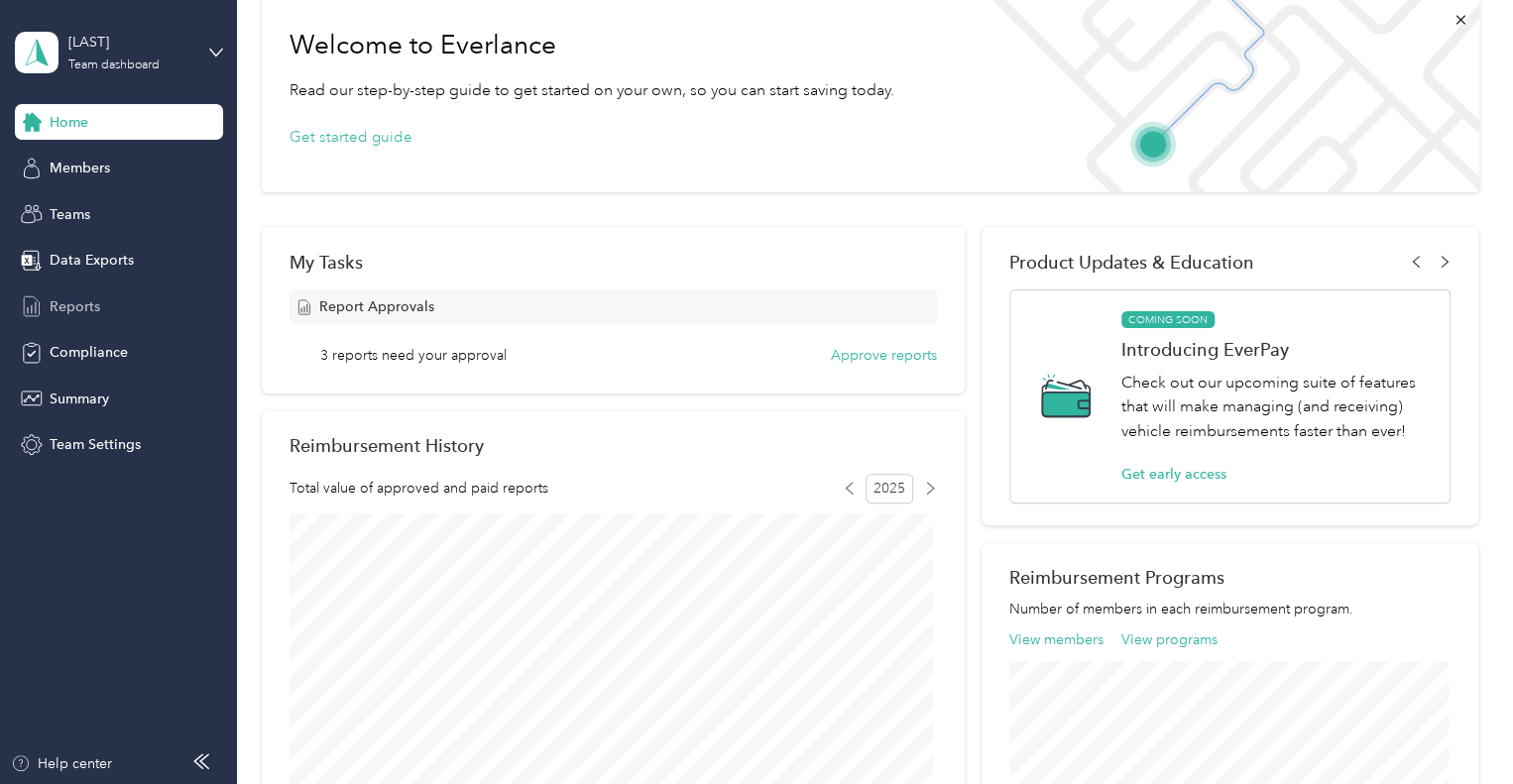 click on "Reports" at bounding box center [74, 306] 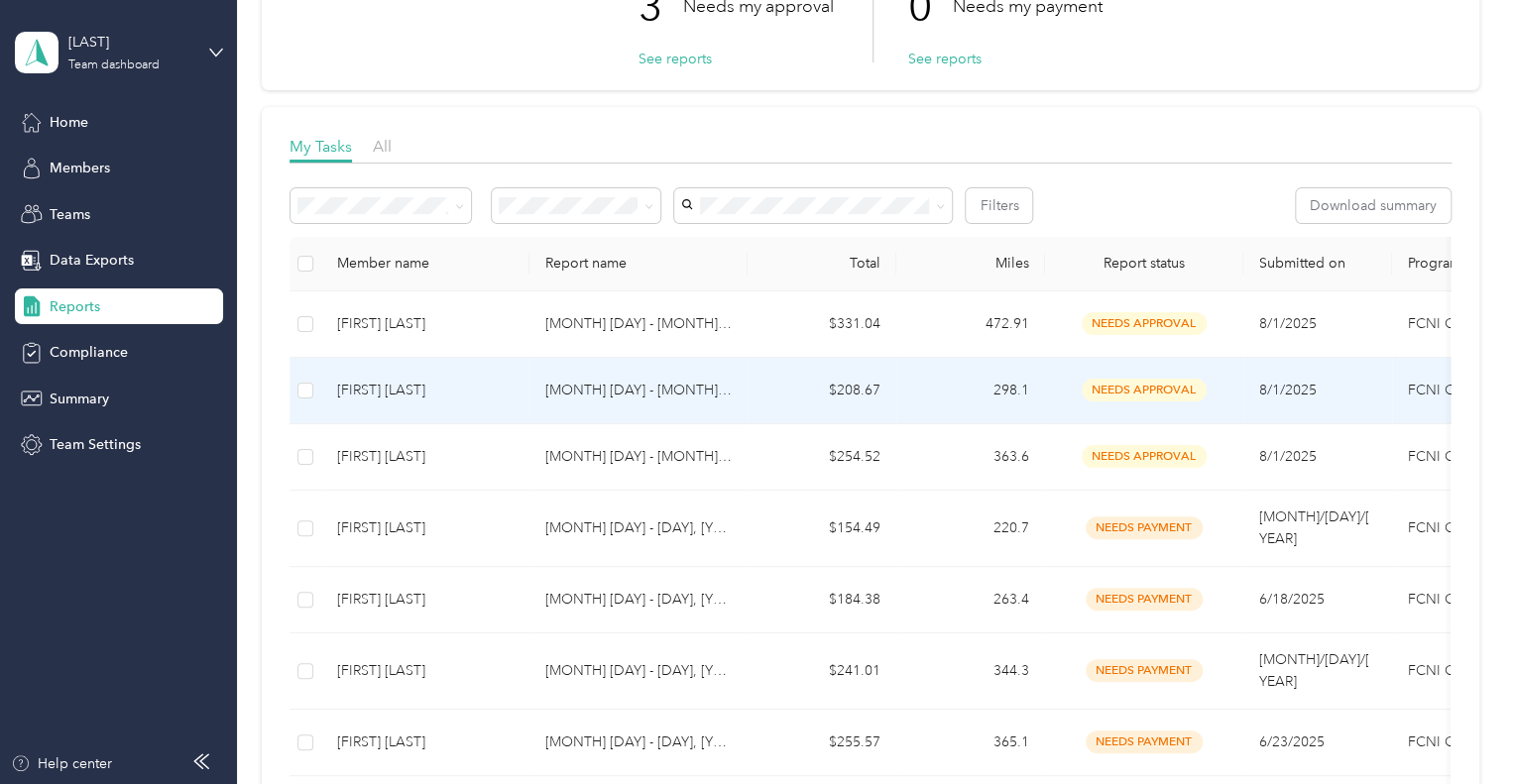 scroll, scrollTop: 198, scrollLeft: 0, axis: vertical 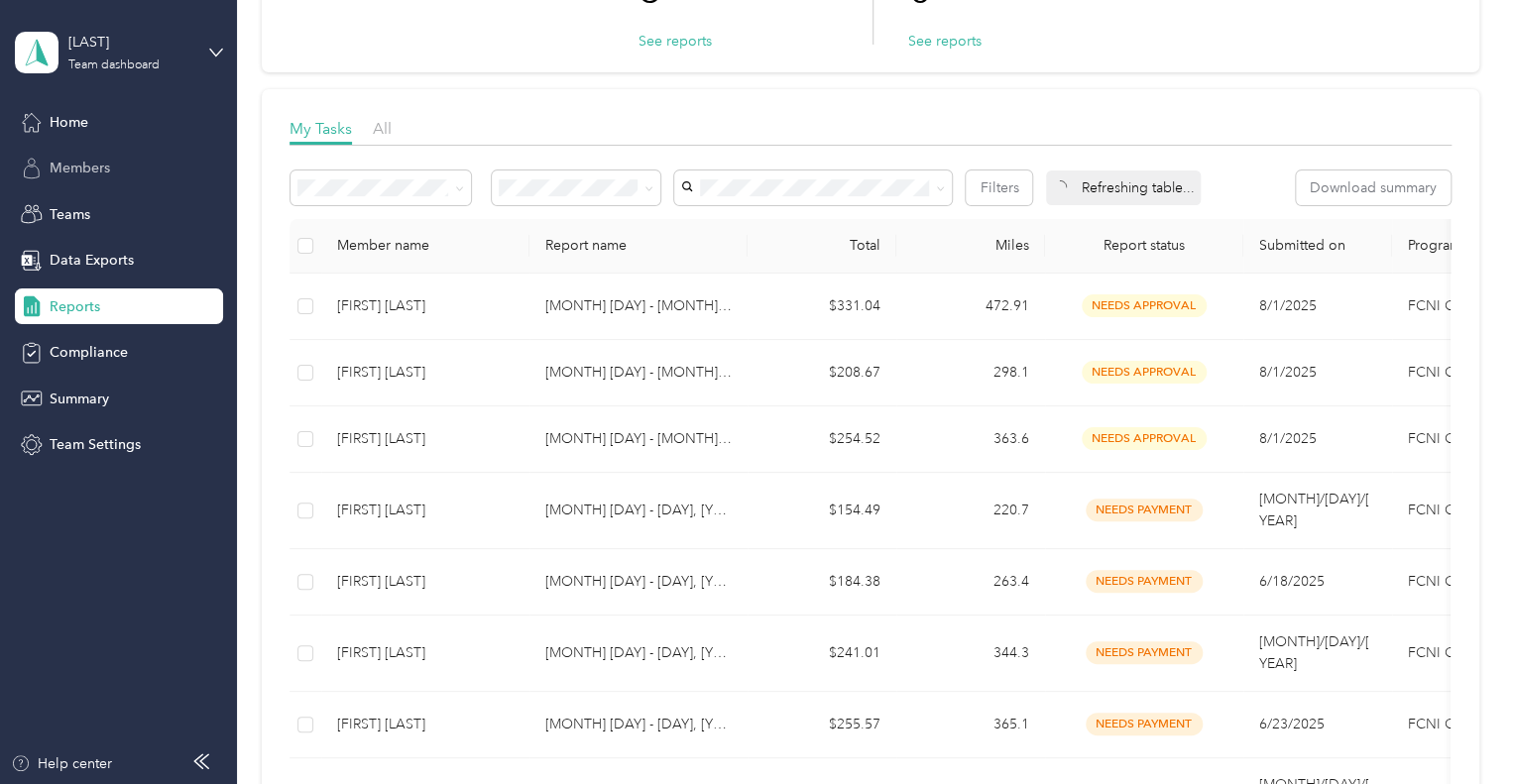 click on "Members" at bounding box center [79, 168] 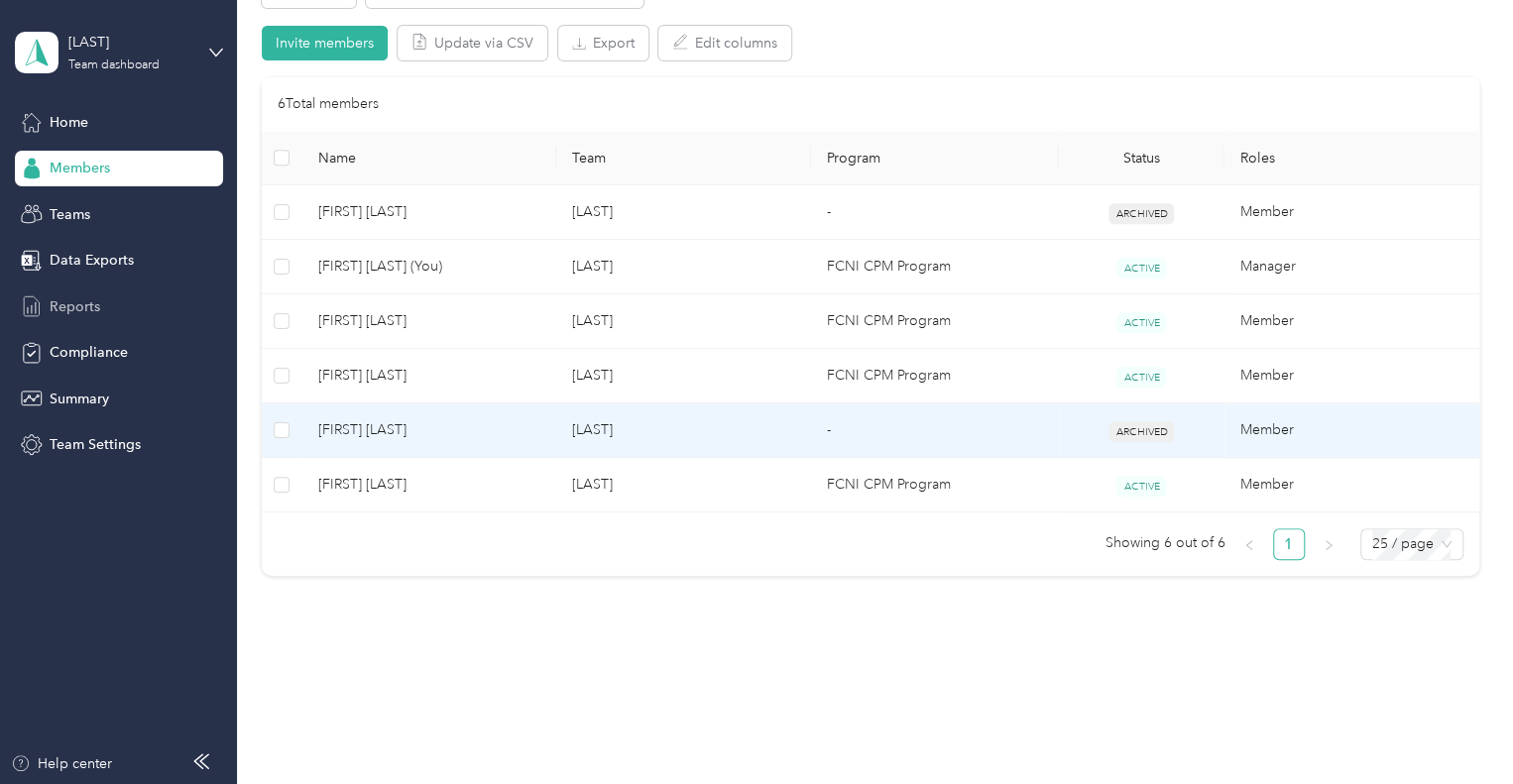 scroll, scrollTop: 99, scrollLeft: 0, axis: vertical 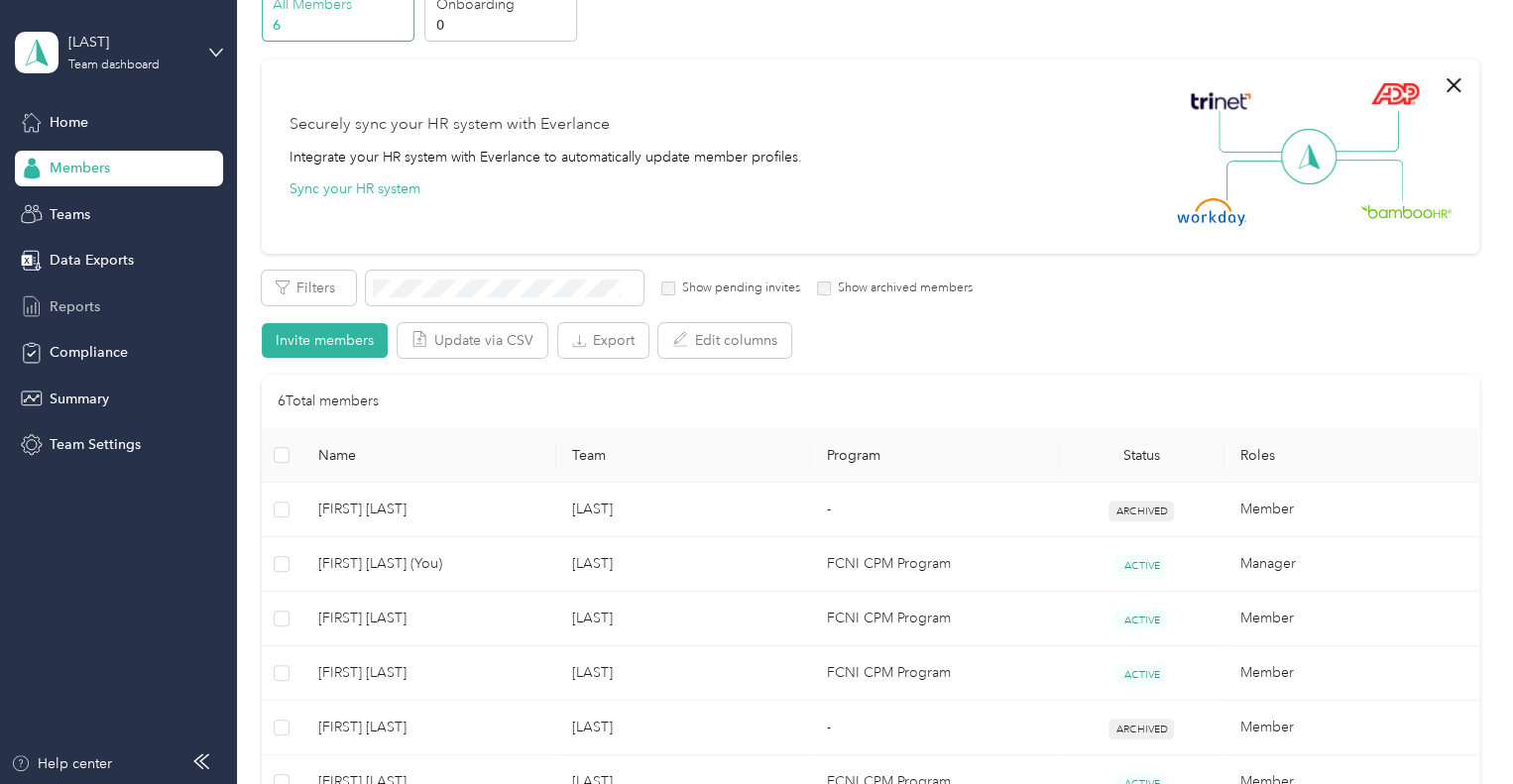 click on "Reports" at bounding box center [119, 306] 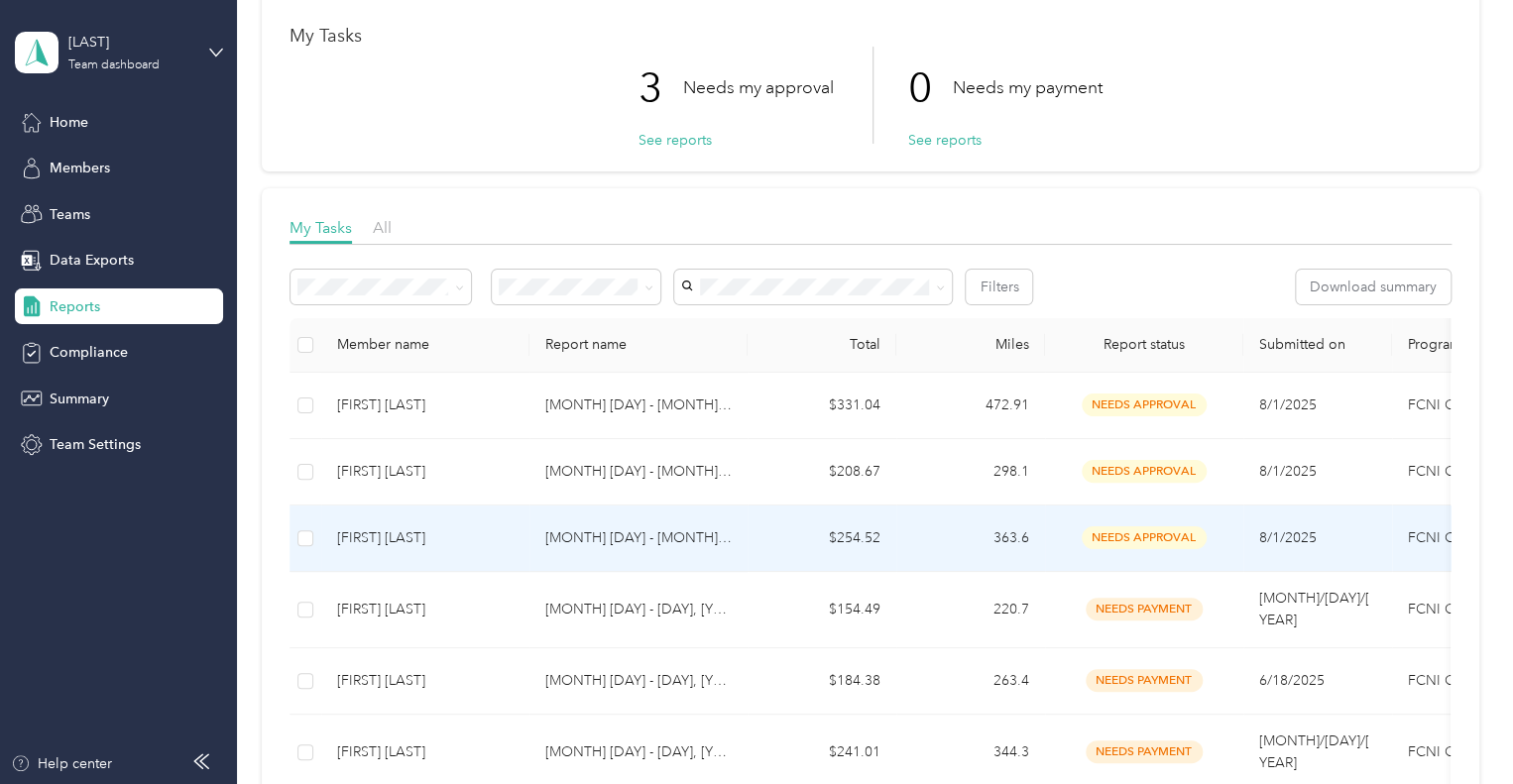 click on "$254.52" at bounding box center [822, 538] 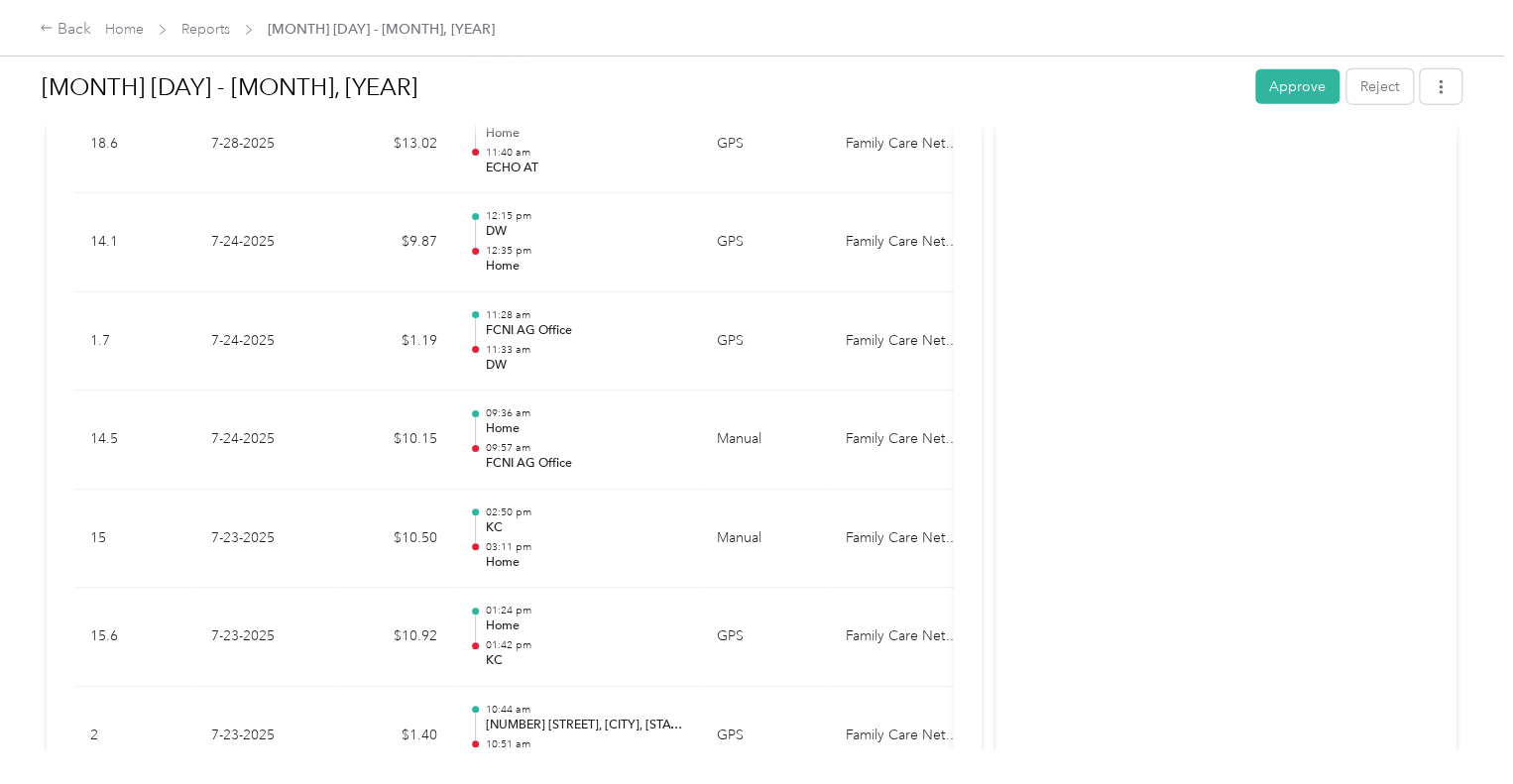 scroll, scrollTop: 3260, scrollLeft: 0, axis: vertical 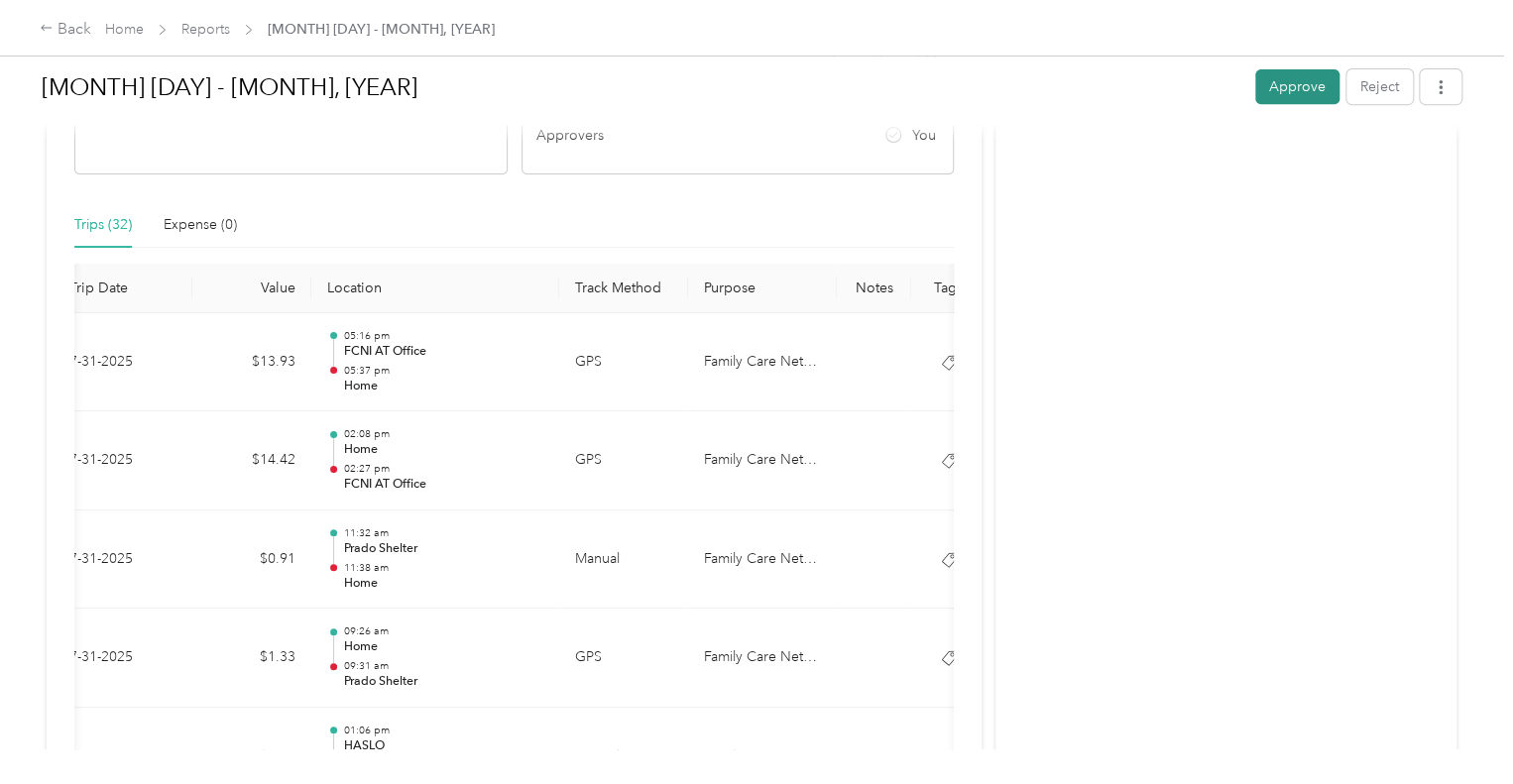 click on "Approve" at bounding box center [1297, 86] 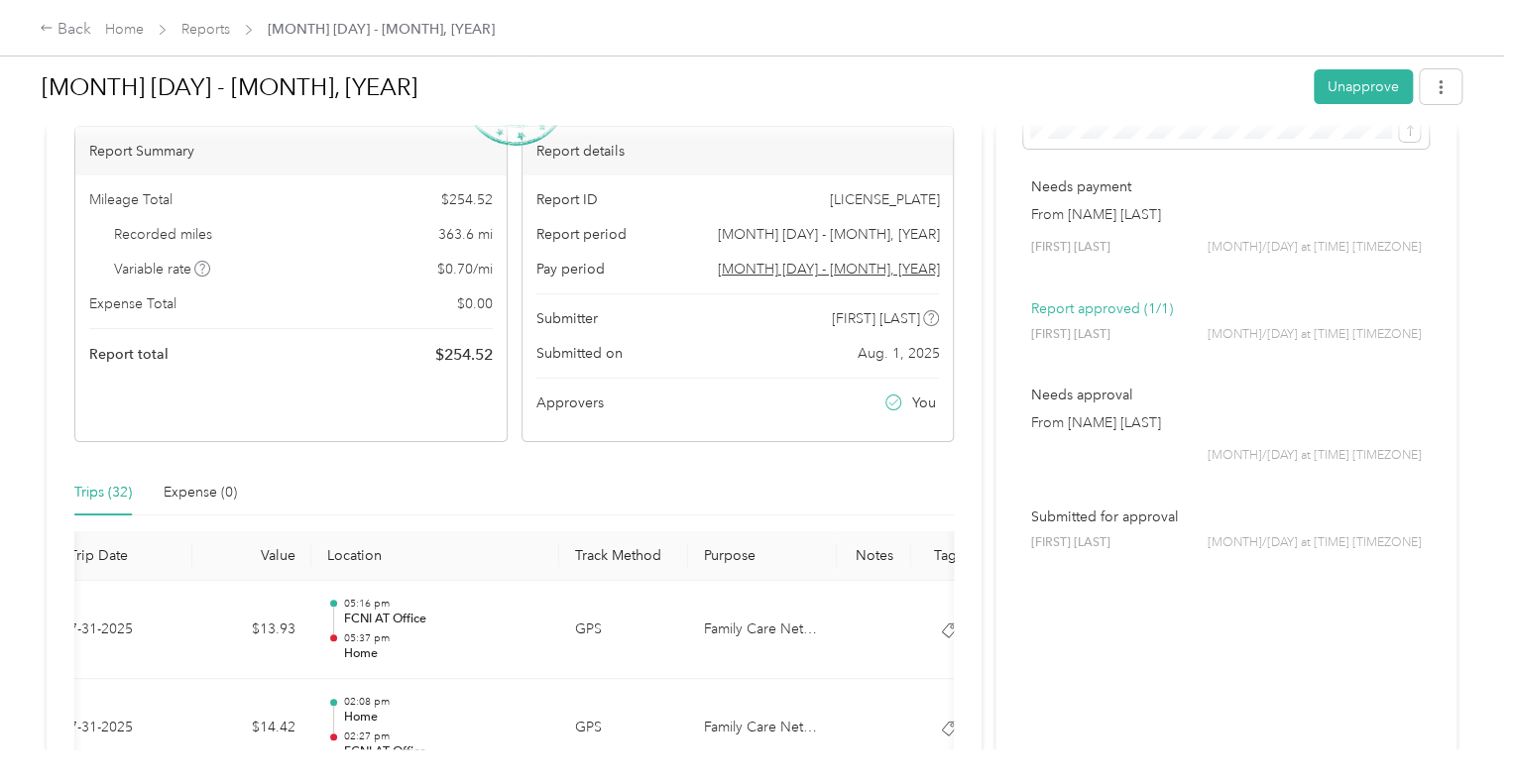scroll, scrollTop: 0, scrollLeft: 0, axis: both 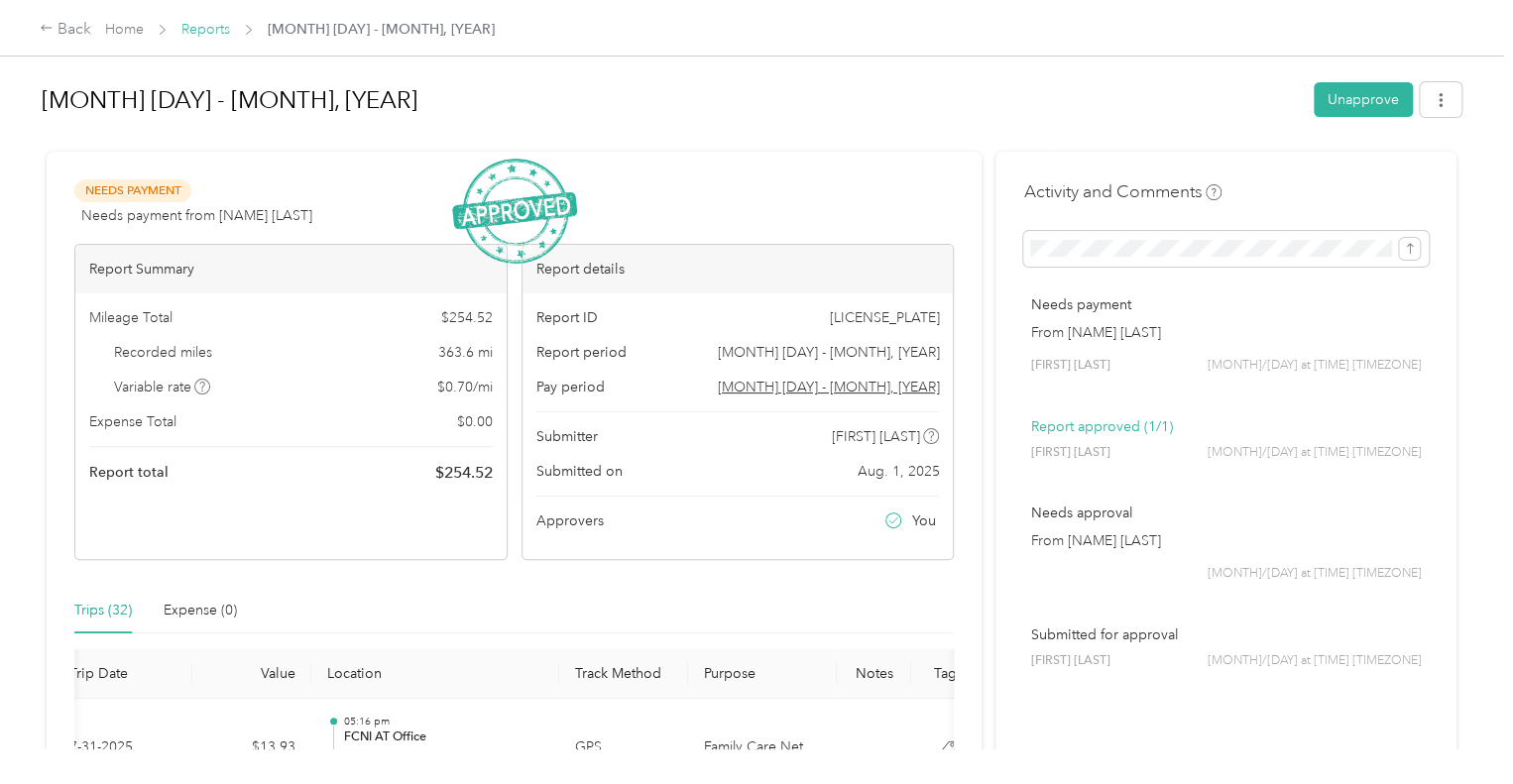 click on "Reports" at bounding box center [205, 29] 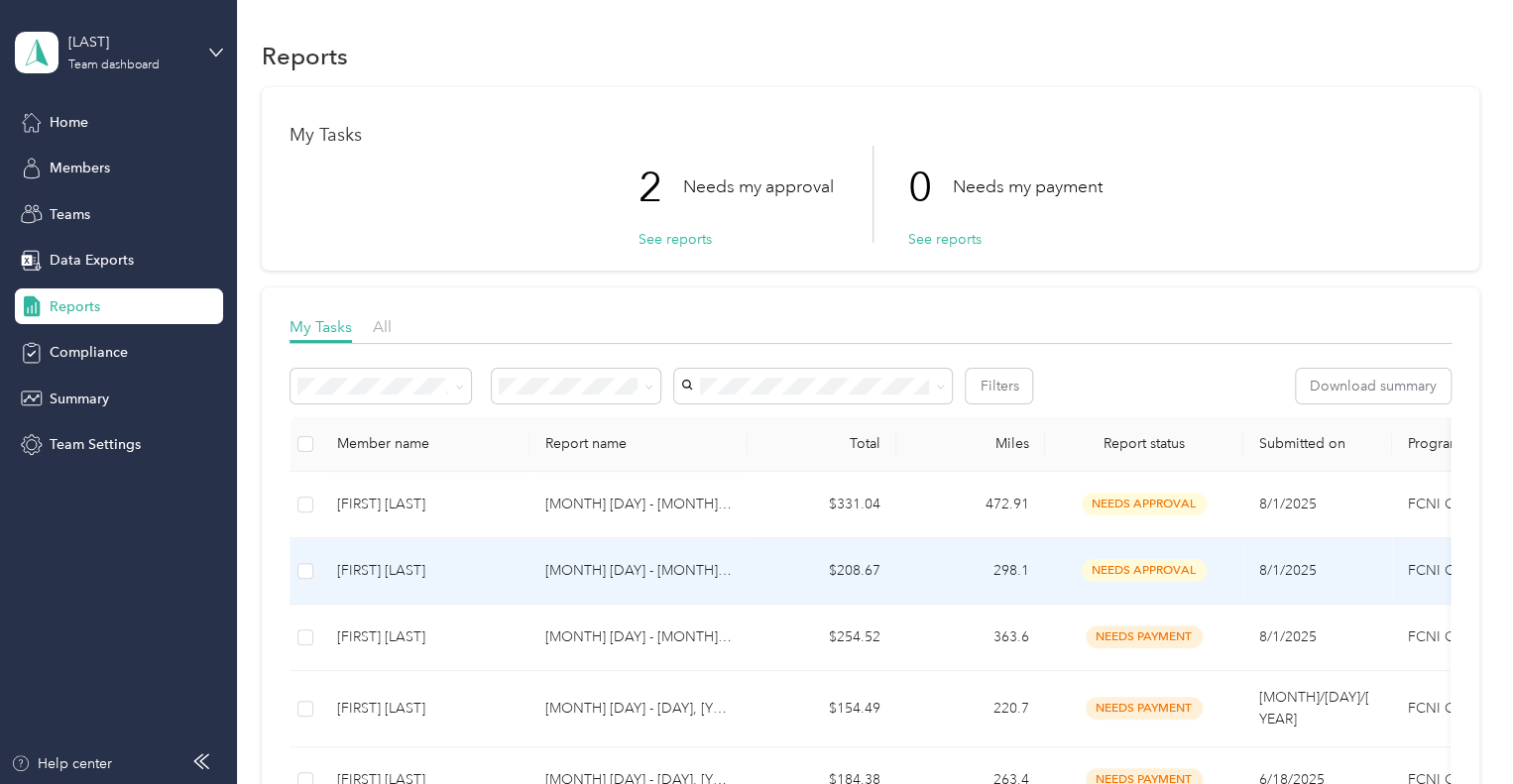 click on "[FIRST] [LAST]" at bounding box center (425, 571) 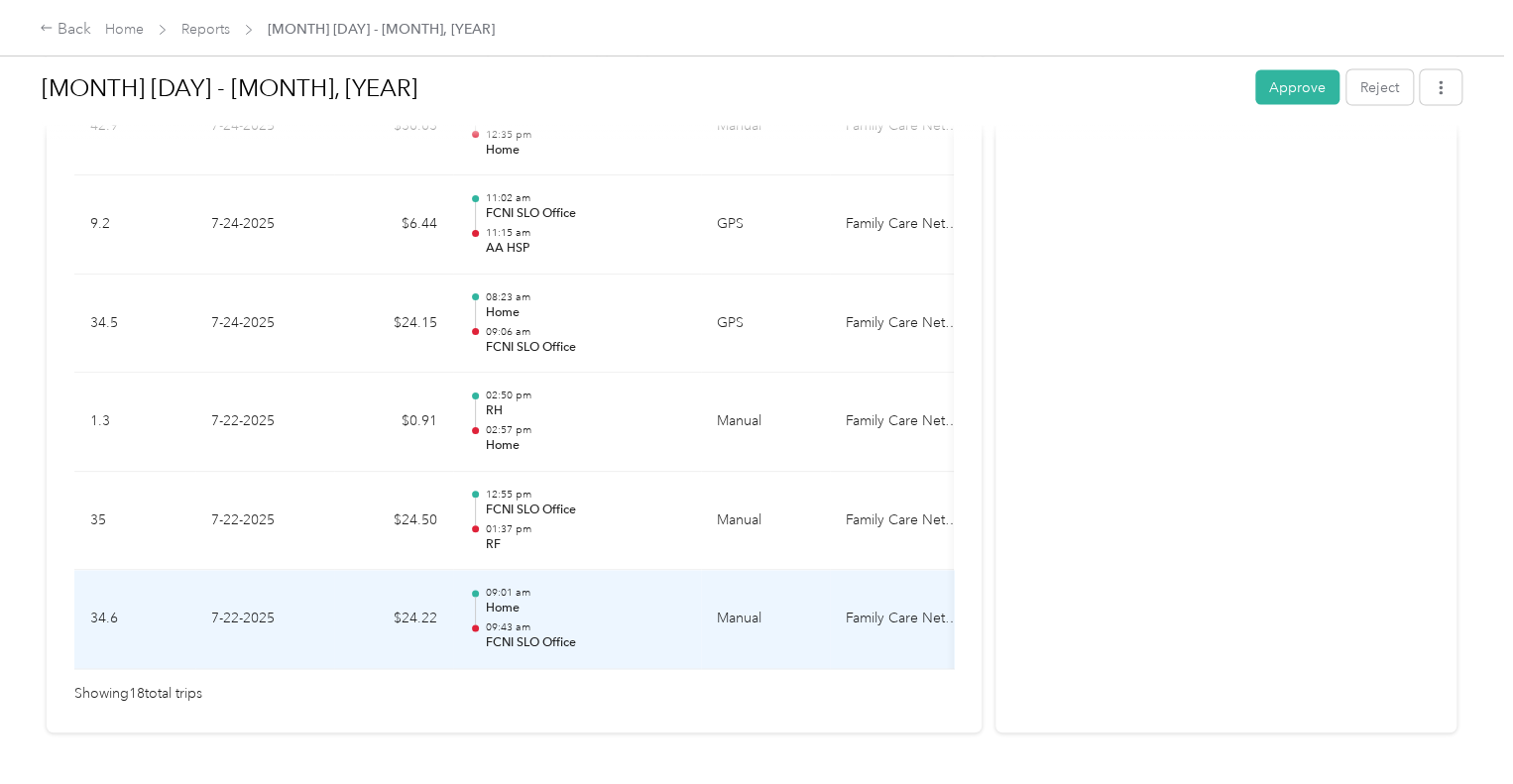 scroll, scrollTop: 1882, scrollLeft: 0, axis: vertical 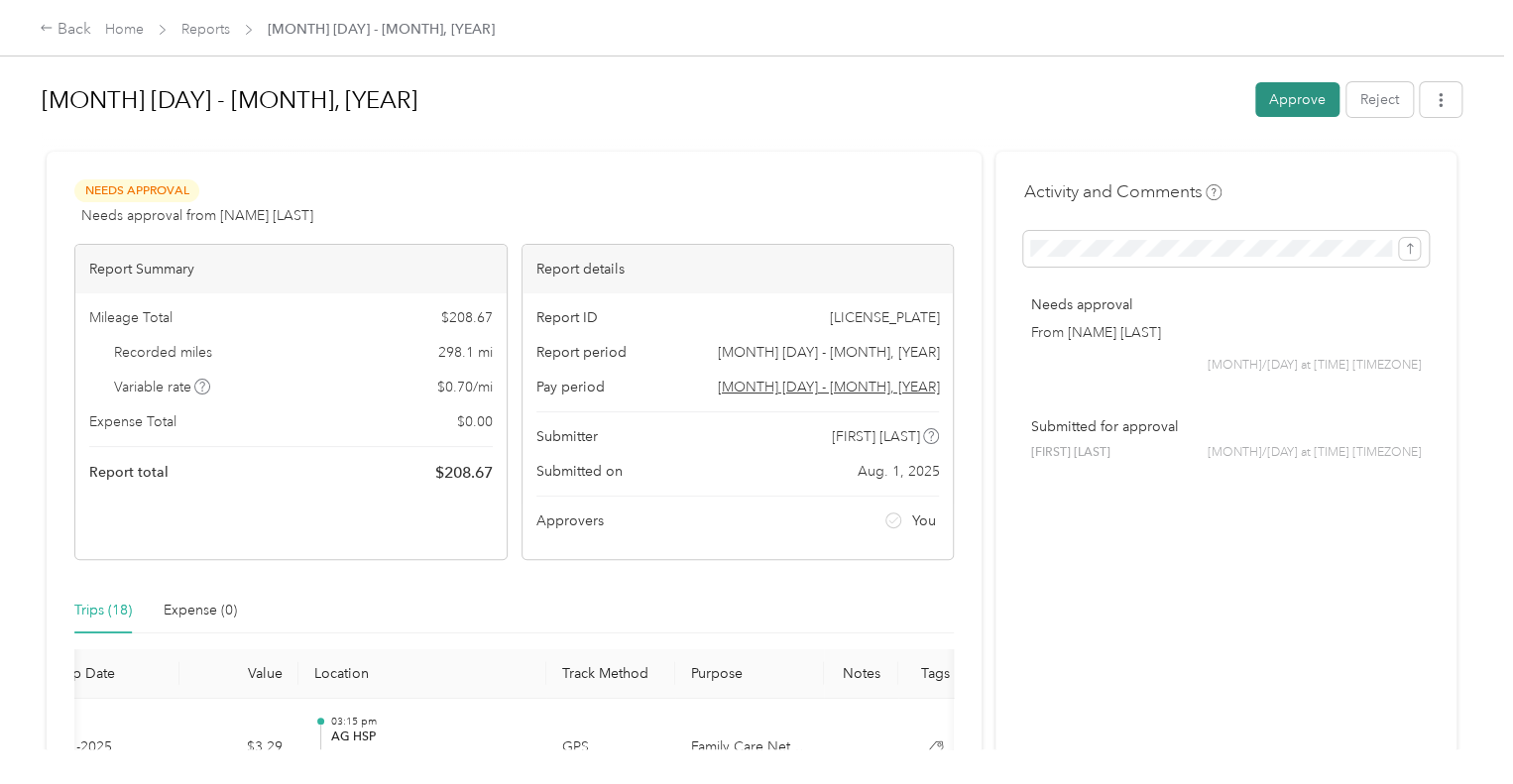 click on "Approve" at bounding box center (1297, 99) 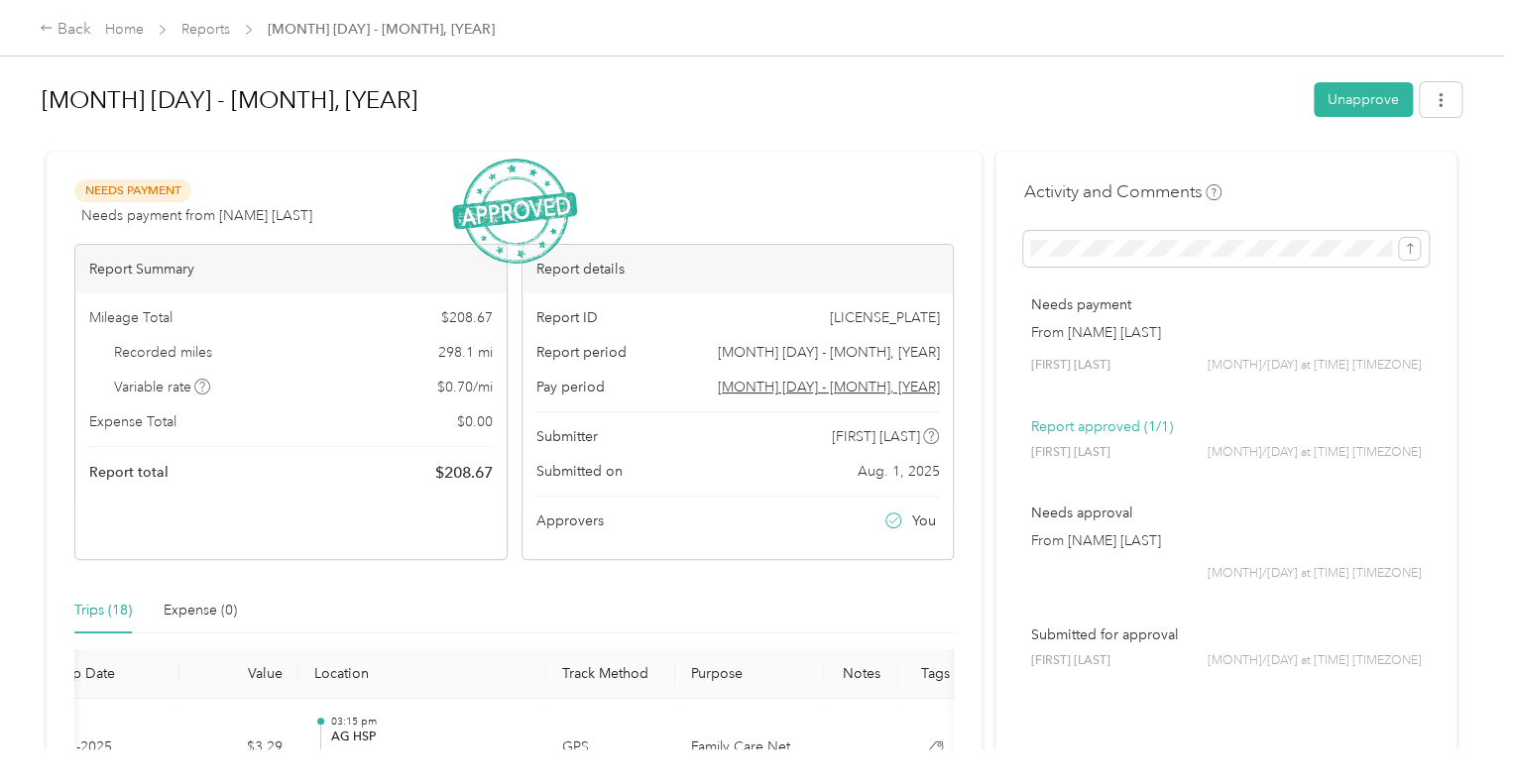click on "Reports" at bounding box center [205, 29] 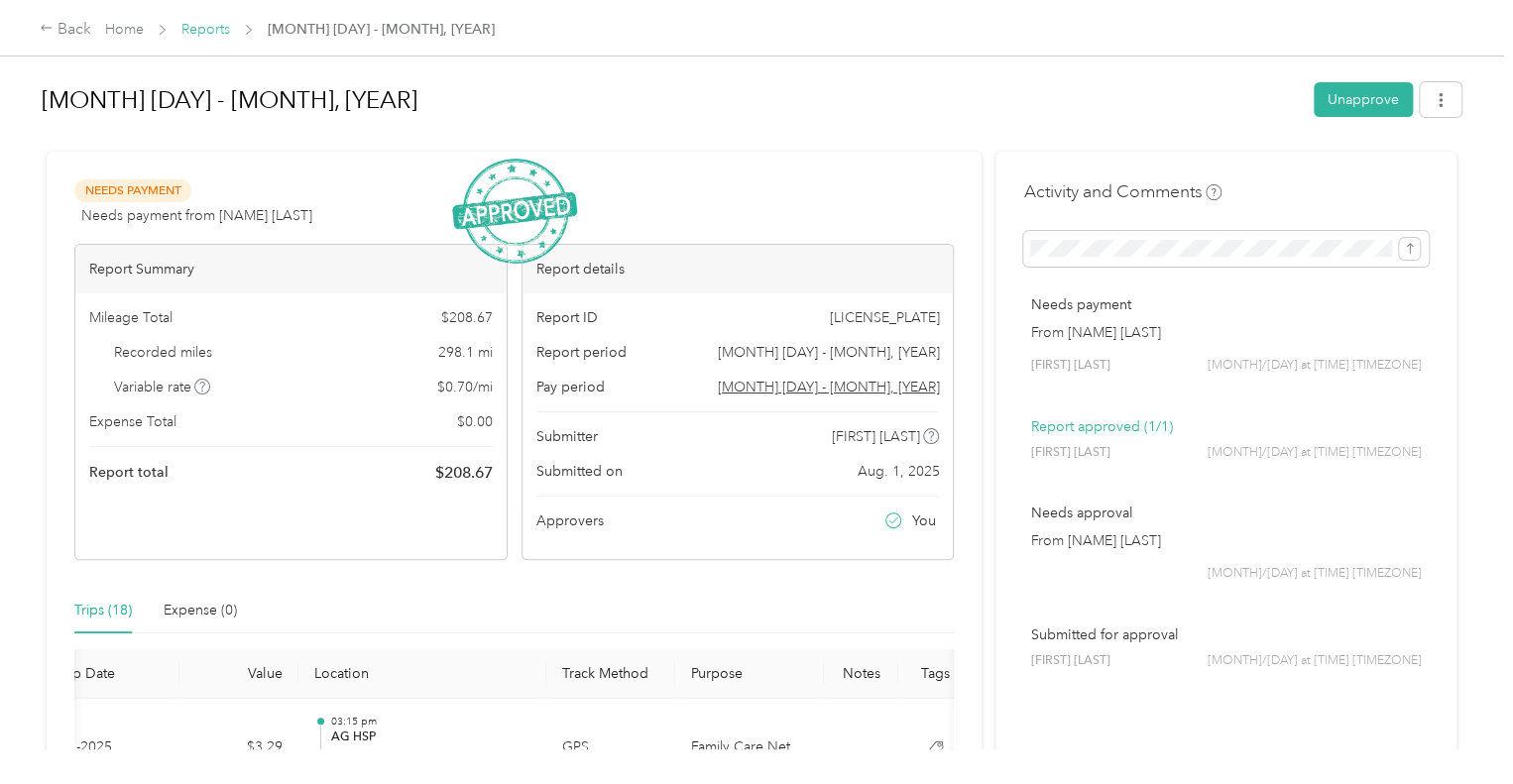 click on "Reports" at bounding box center [205, 29] 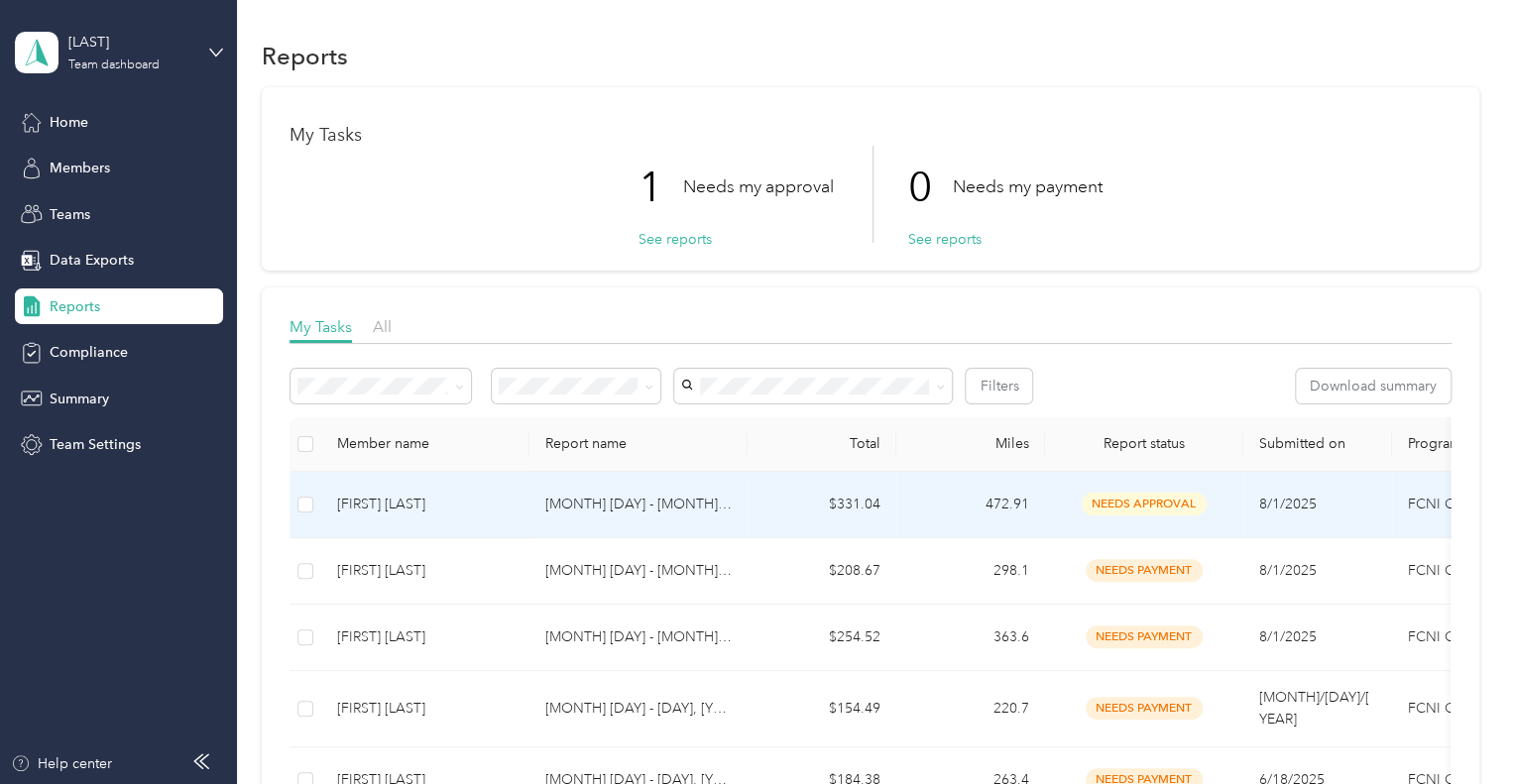 click on "[FIRST] [LAST]" at bounding box center (425, 504) 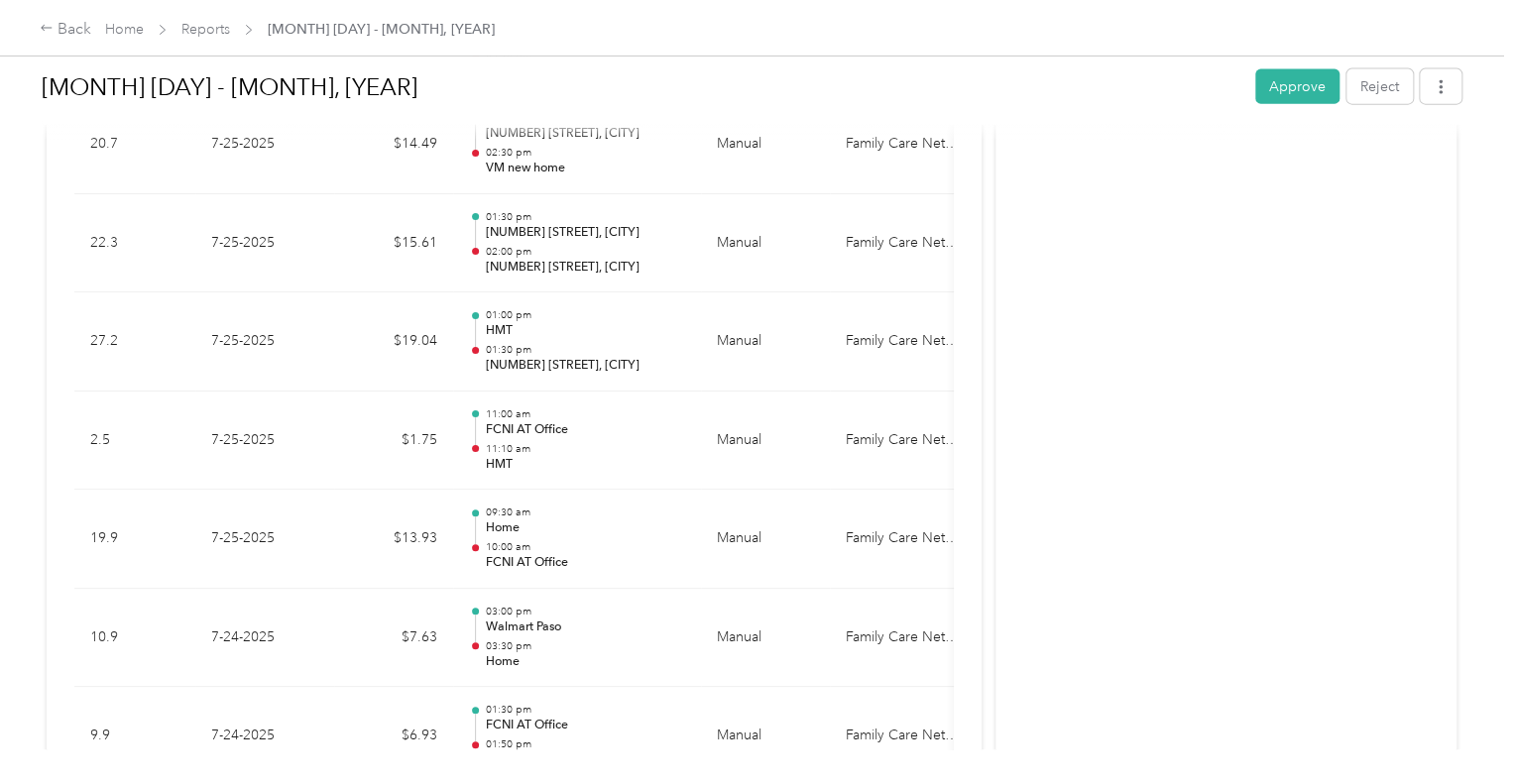 scroll, scrollTop: 2966, scrollLeft: 0, axis: vertical 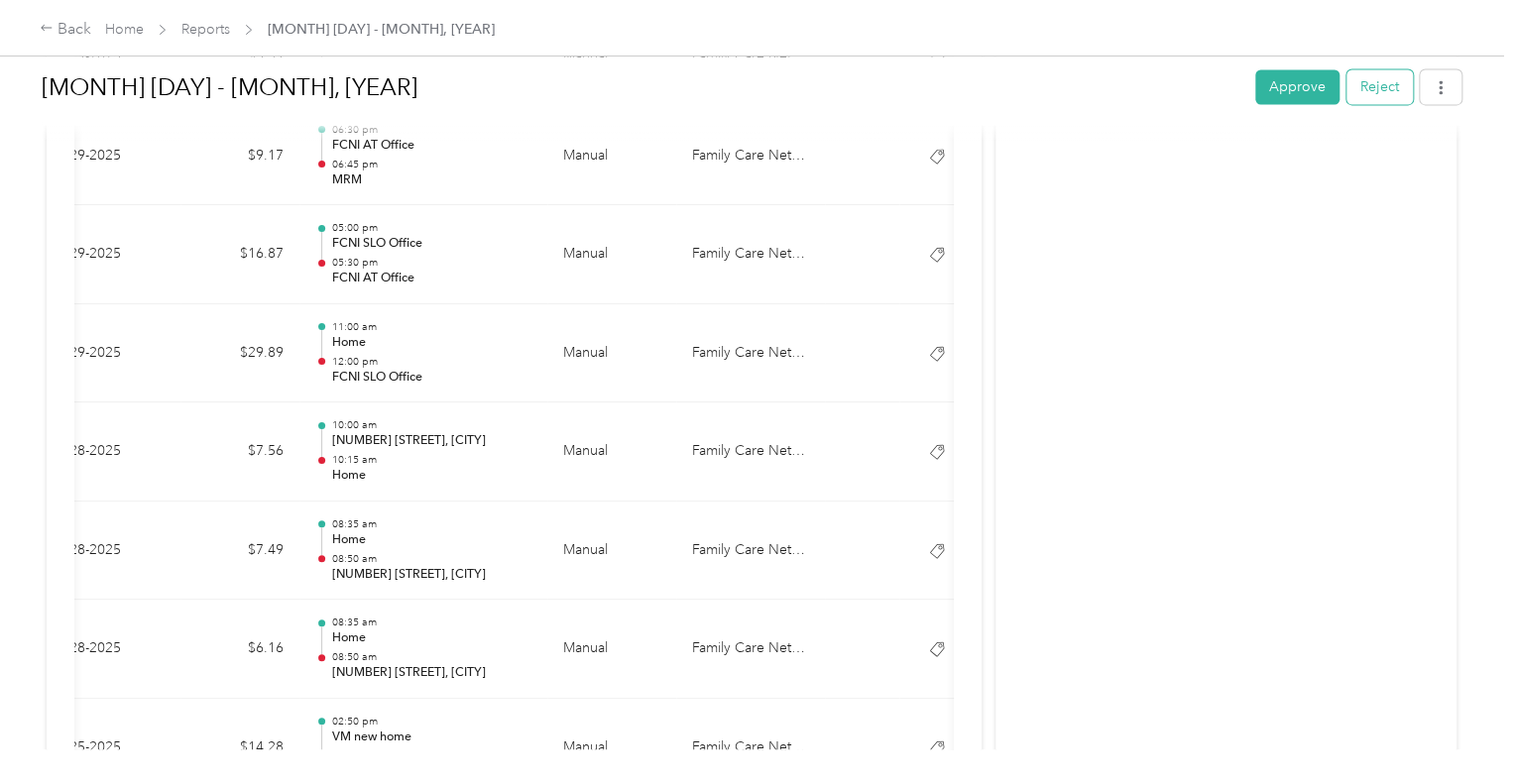 click on "Reject" at bounding box center (1379, 86) 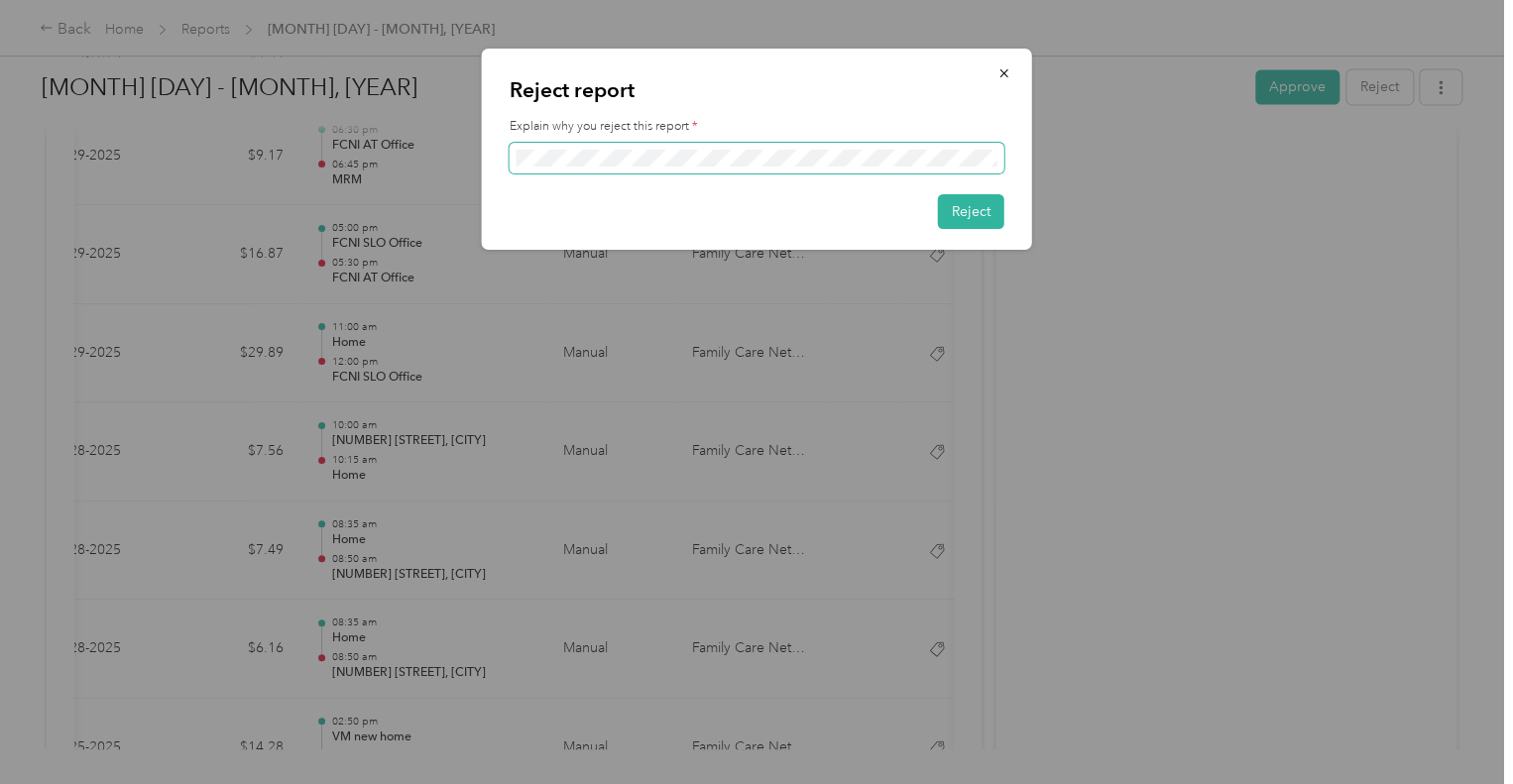 click at bounding box center [756, 159] 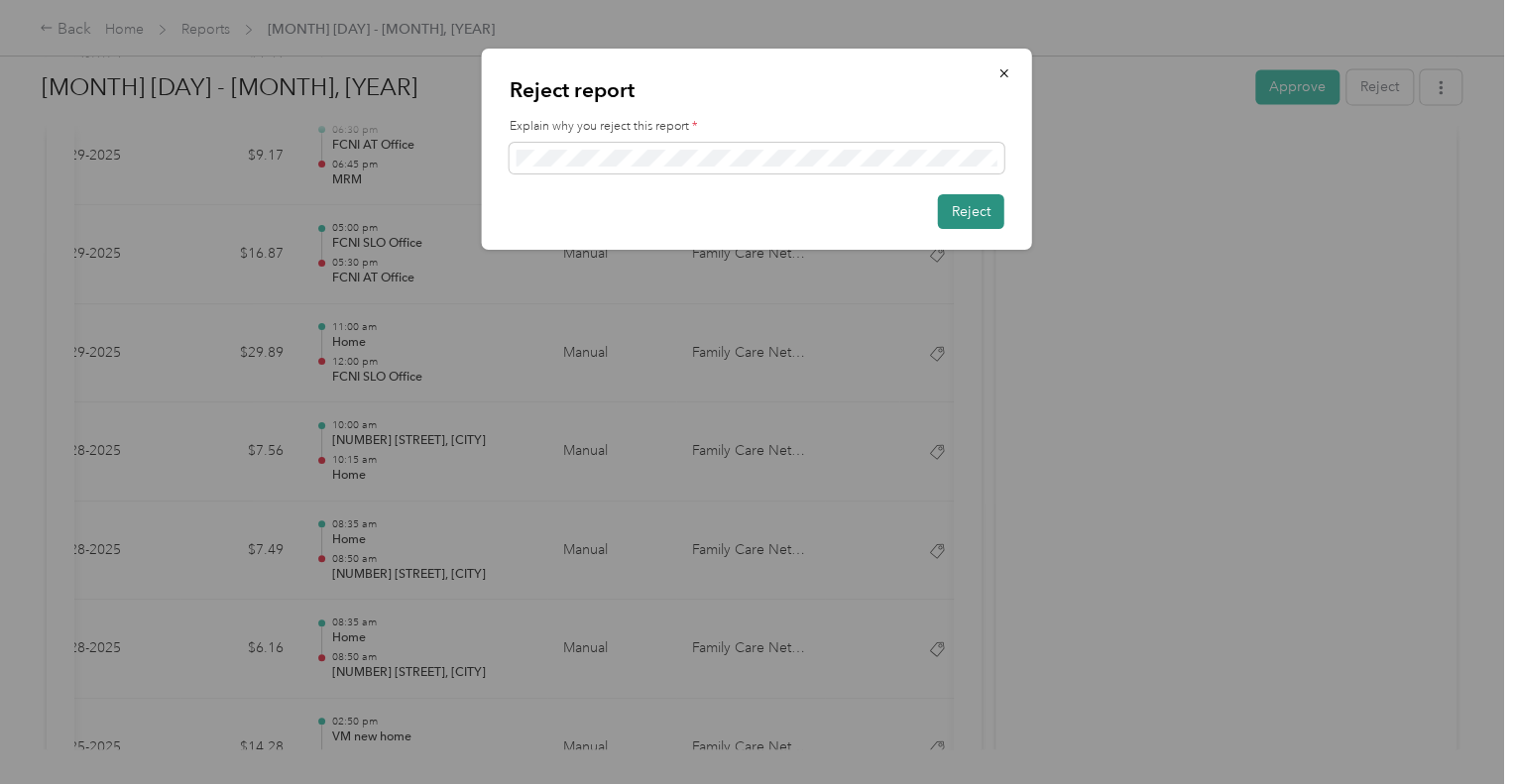 scroll, scrollTop: 0, scrollLeft: 0, axis: both 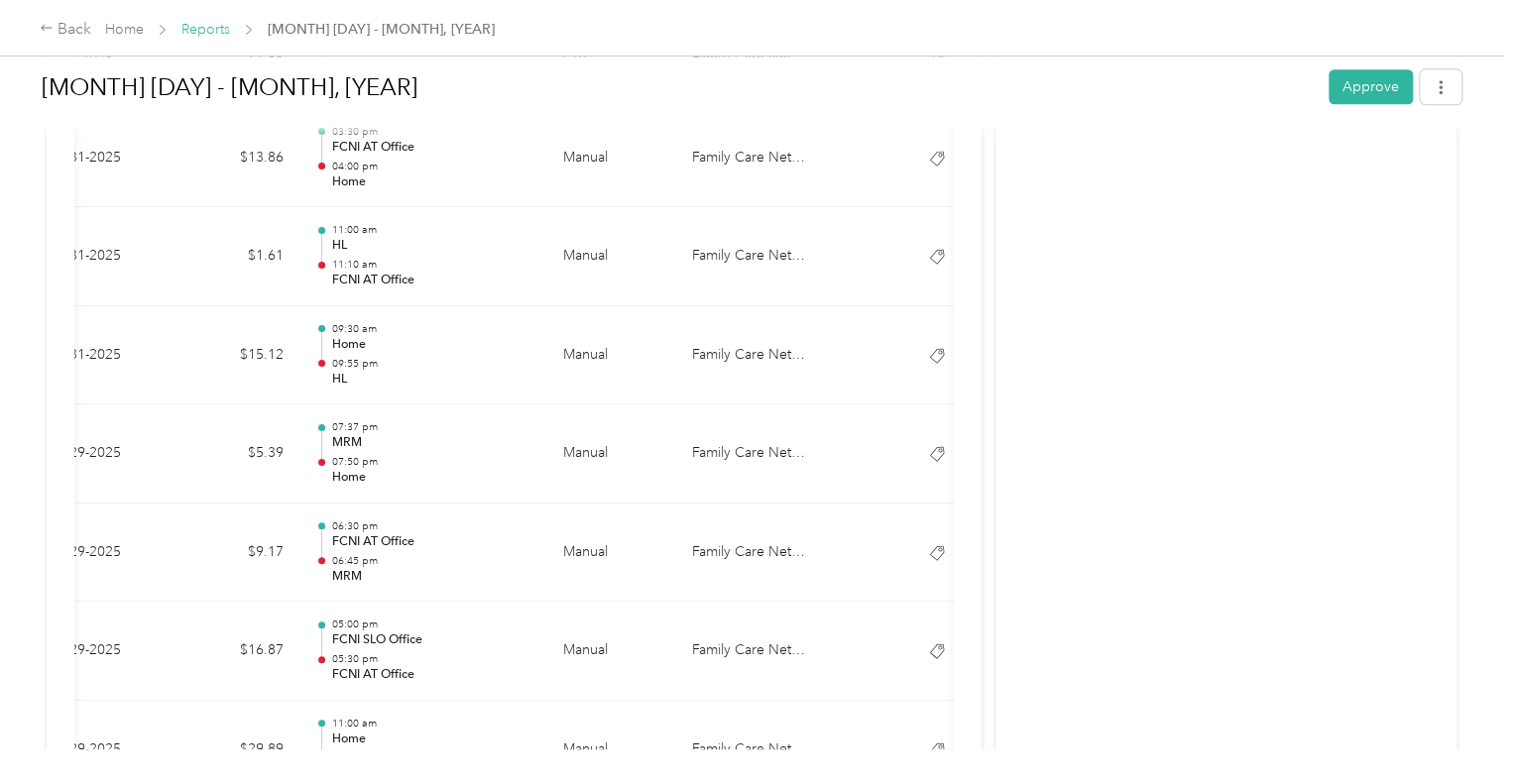 click on "Reports" at bounding box center (205, 29) 